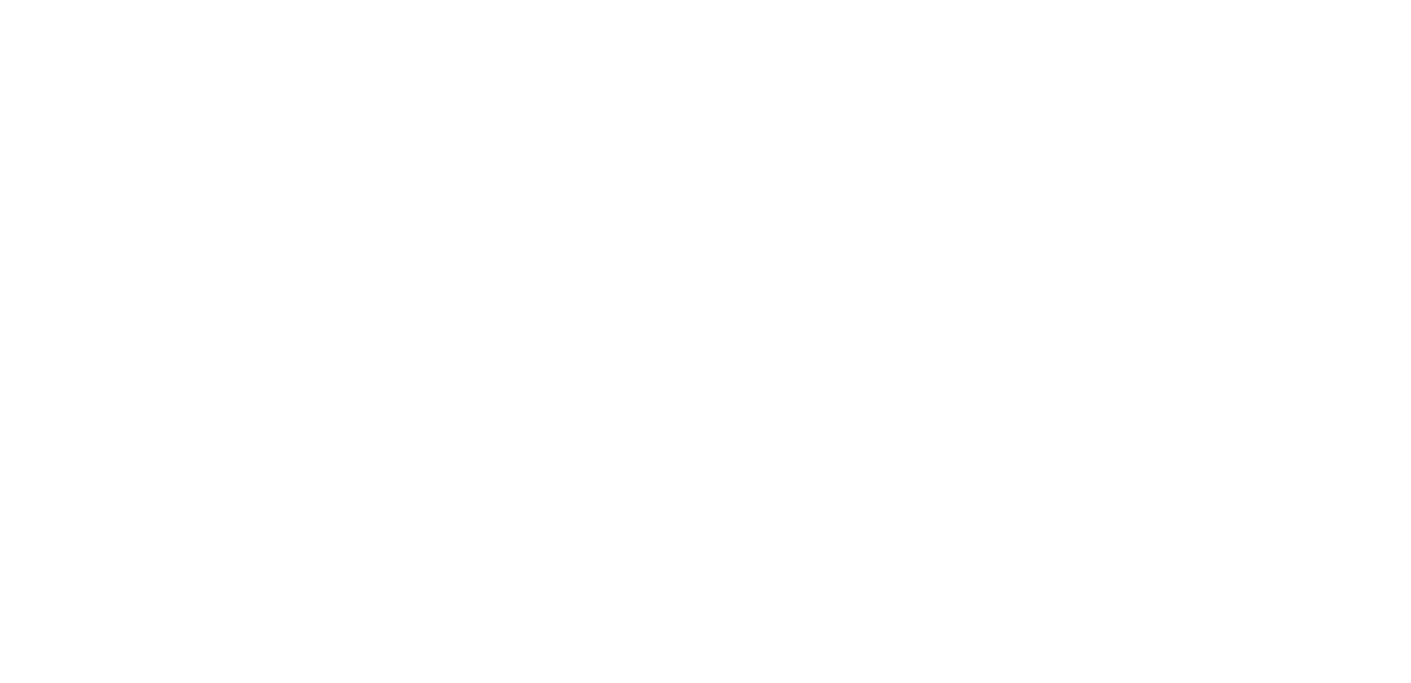 scroll, scrollTop: 0, scrollLeft: 0, axis: both 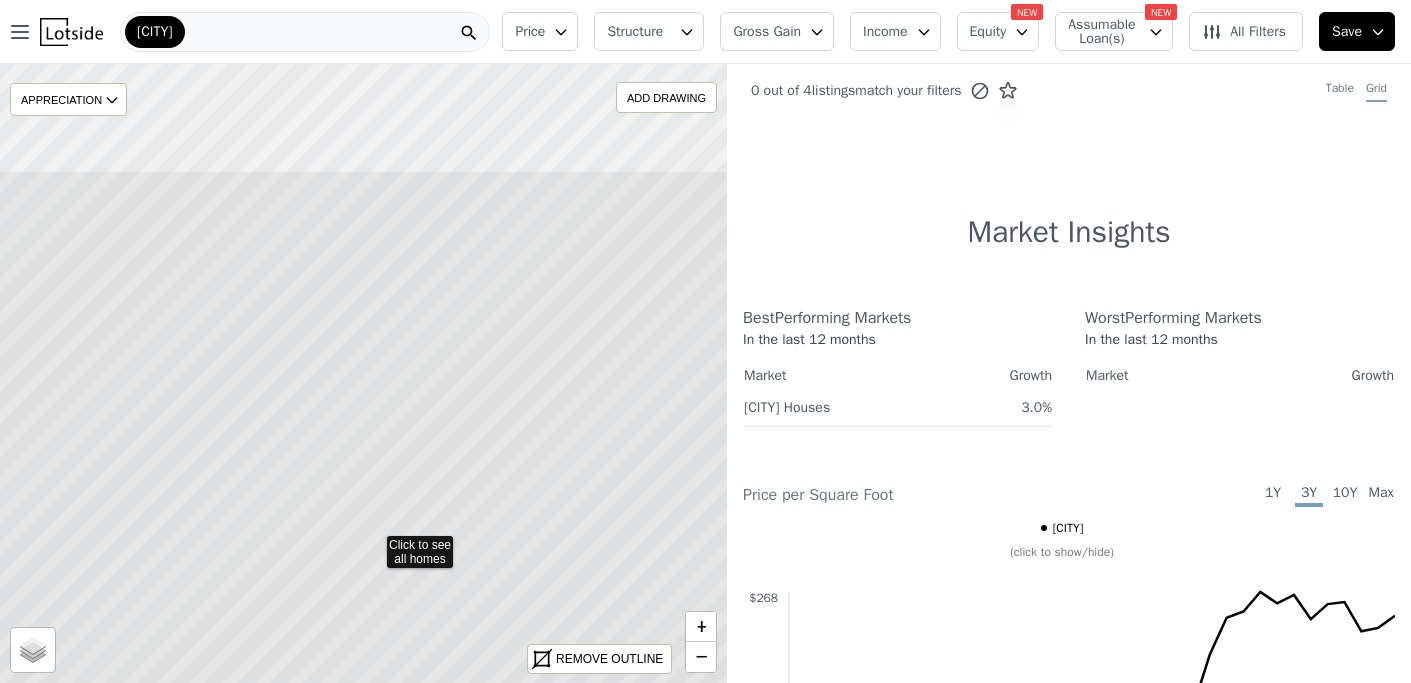 drag, startPoint x: 232, startPoint y: 202, endPoint x: 238, endPoint y: 370, distance: 168.1071 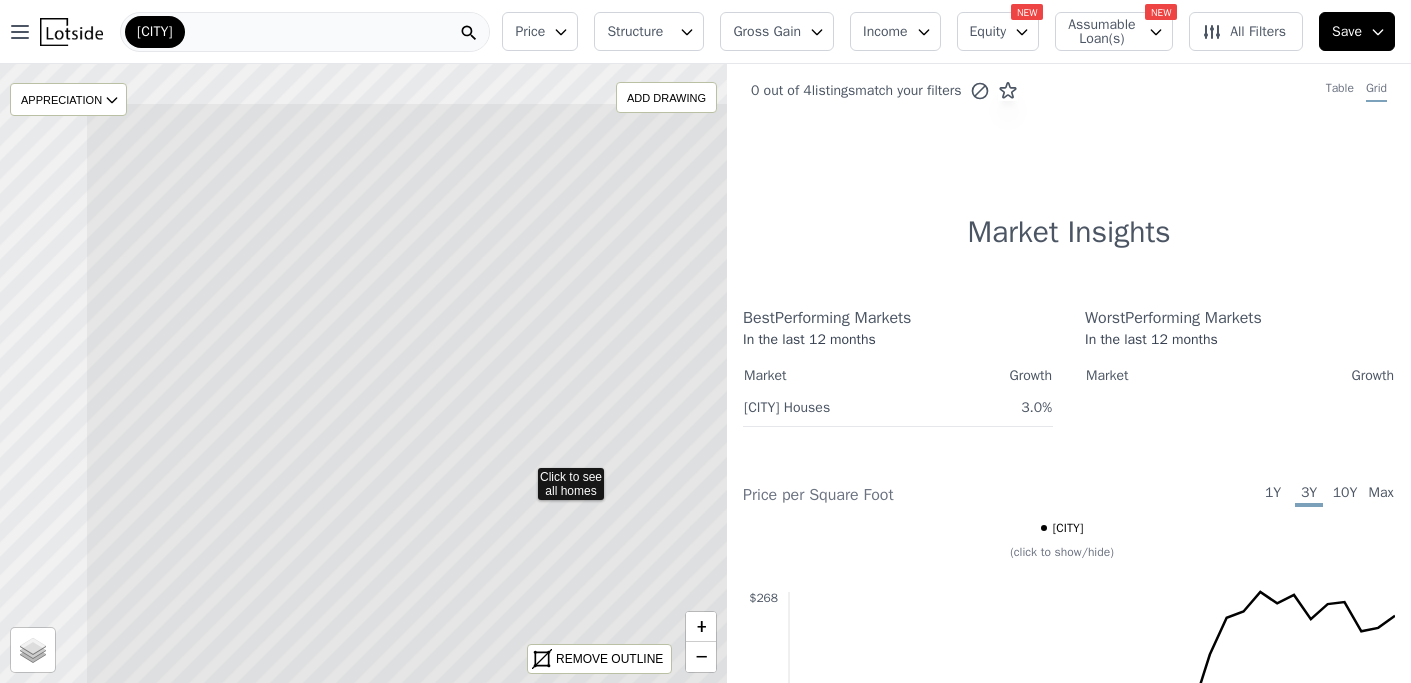 drag, startPoint x: 256, startPoint y: 367, endPoint x: 414, endPoint y: 468, distance: 187.52333 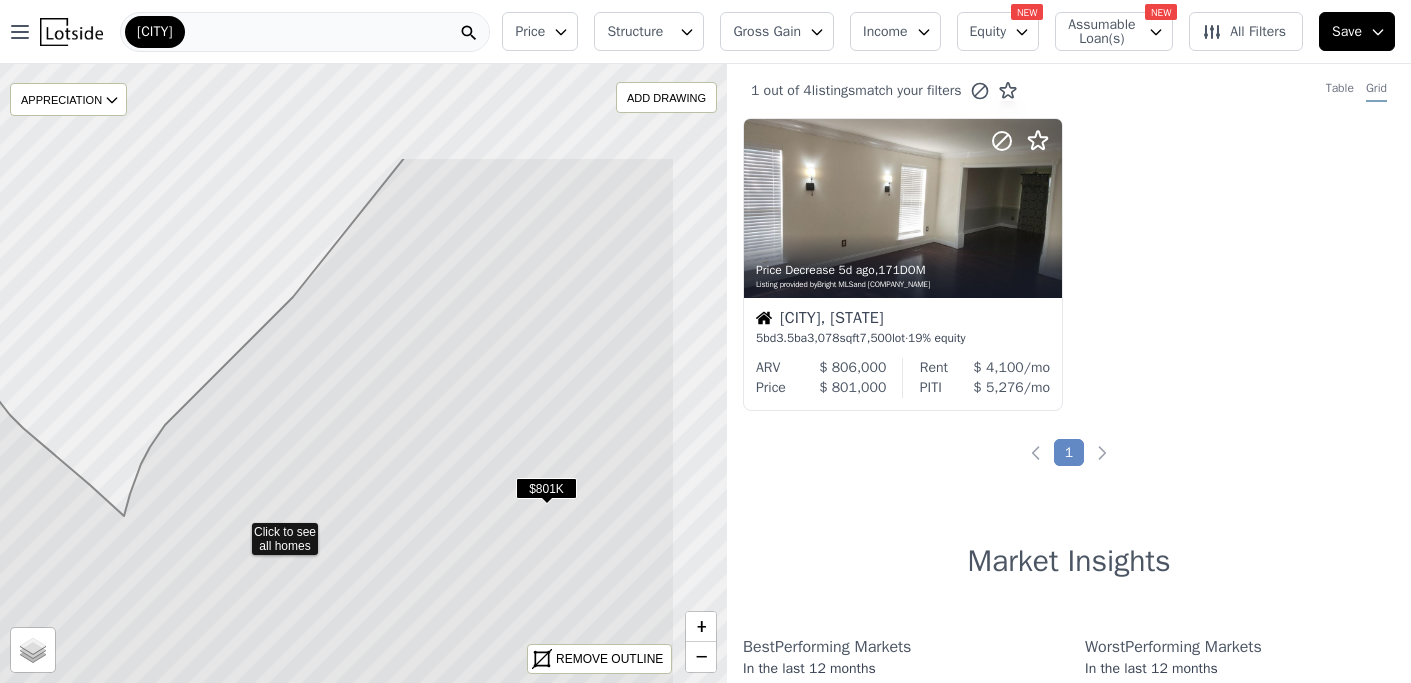drag, startPoint x: 509, startPoint y: 291, endPoint x: 381, endPoint y: 446, distance: 201.0199 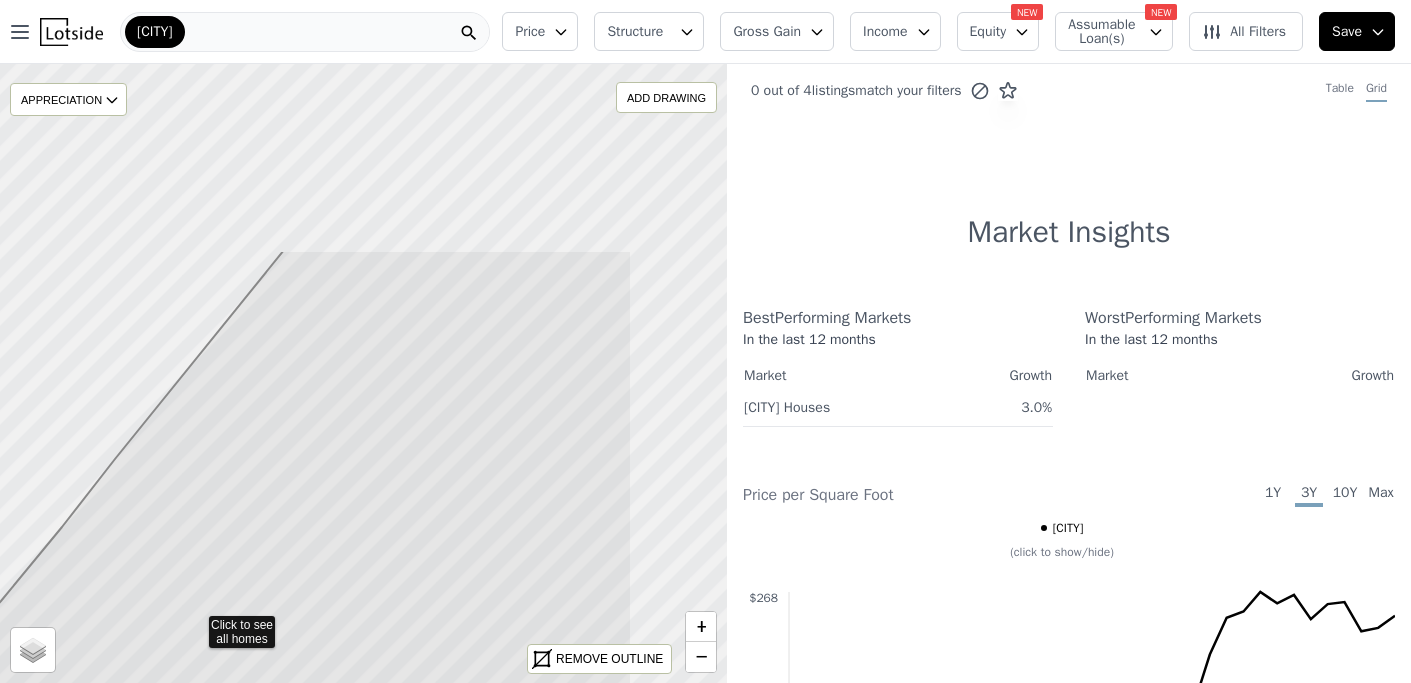drag, startPoint x: 331, startPoint y: 276, endPoint x: 162, endPoint y: 524, distance: 300.1083 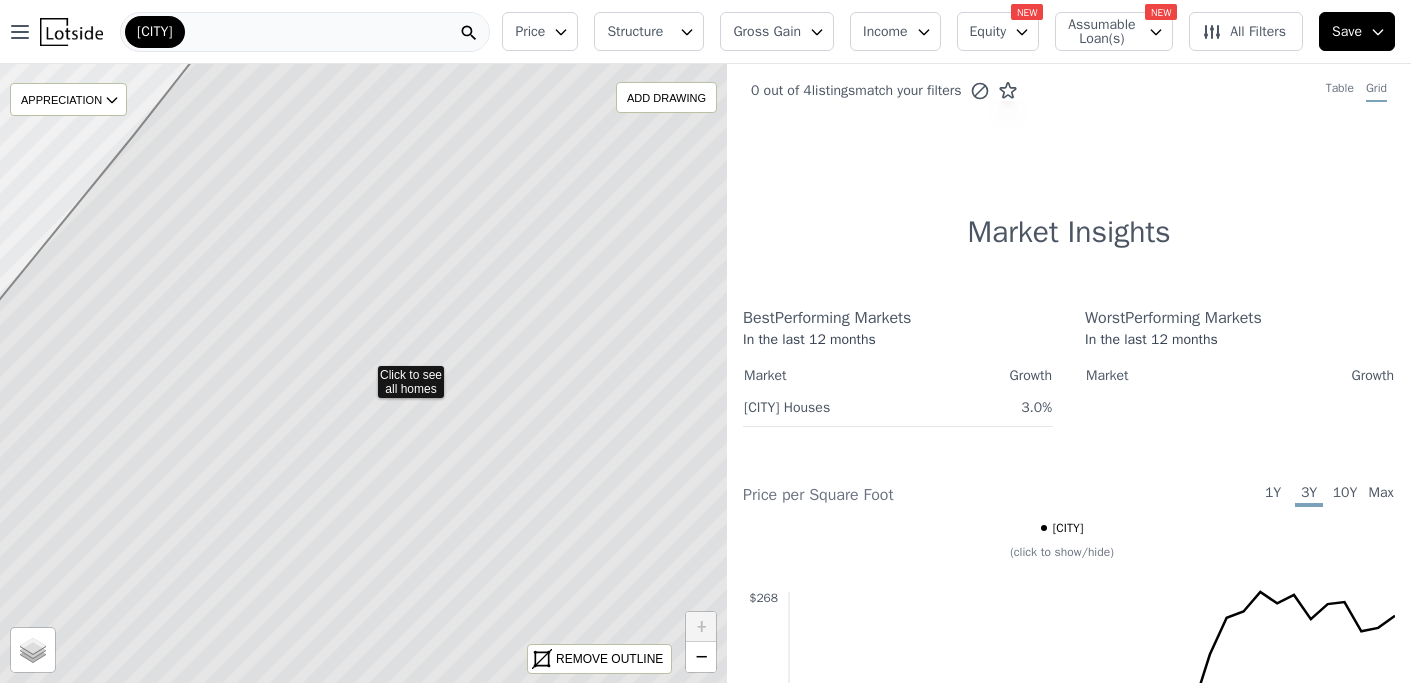 click 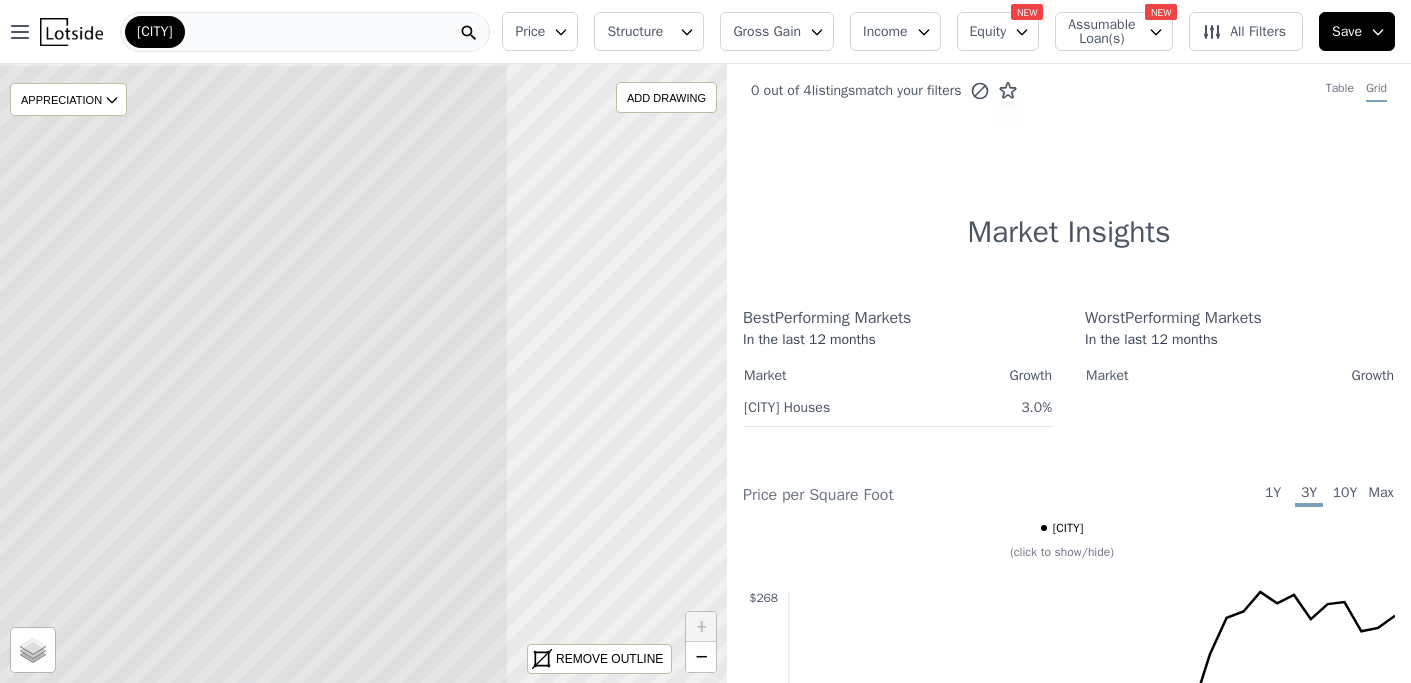 drag, startPoint x: 581, startPoint y: 357, endPoint x: 290, endPoint y: 419, distance: 297.53152 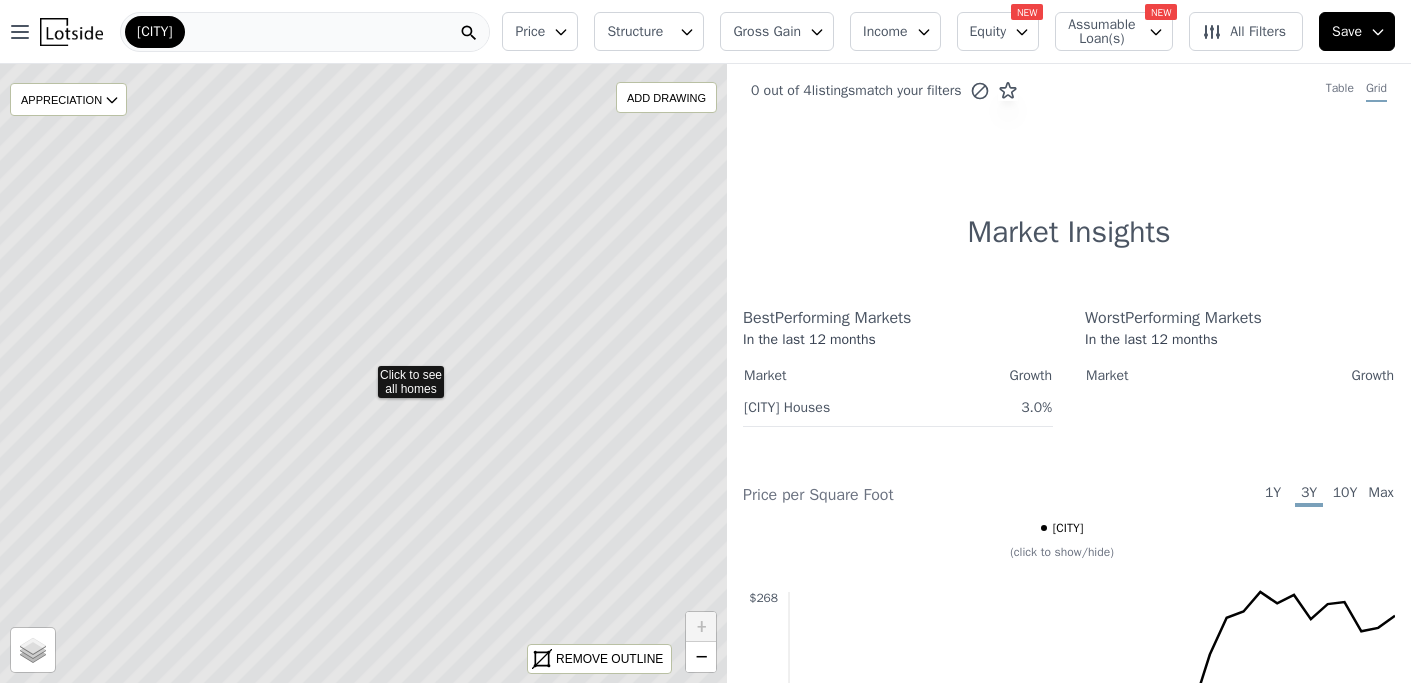 click on "[CITY]" at bounding box center (305, 32) 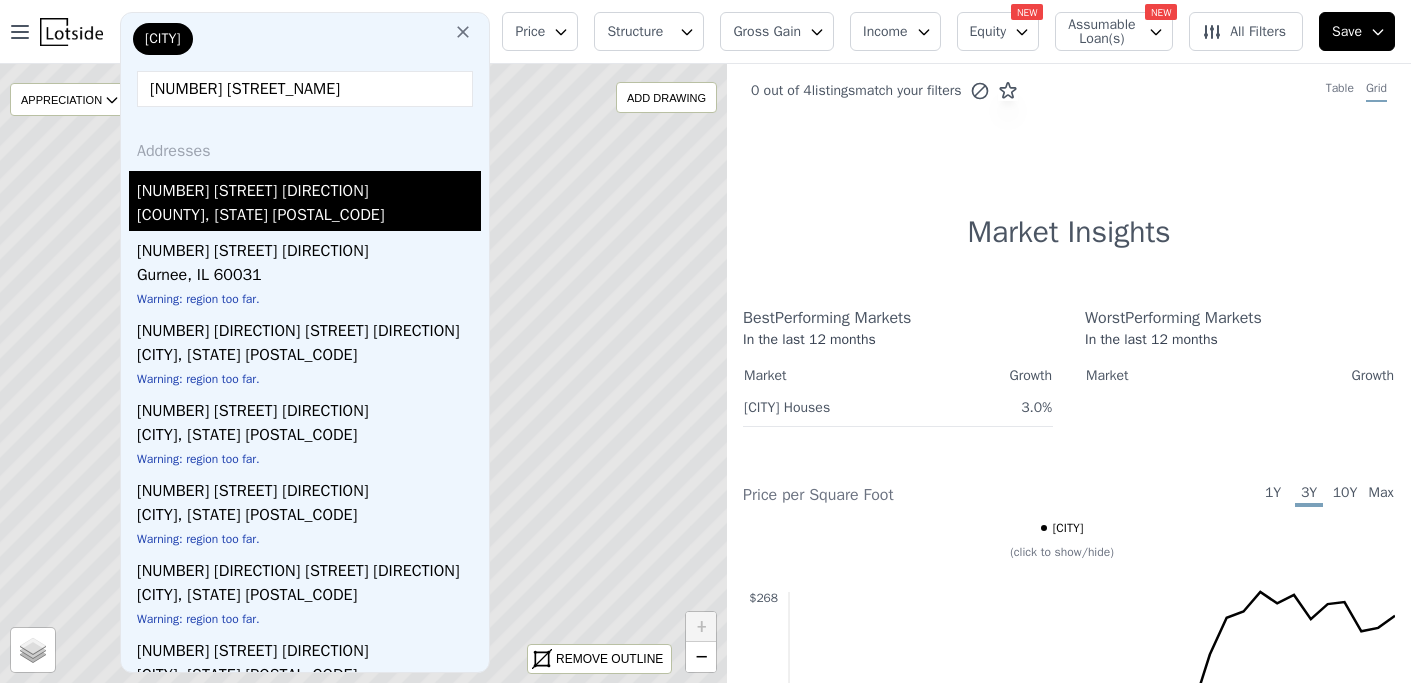 type on "[NUMBER] [STREET_NAME]" 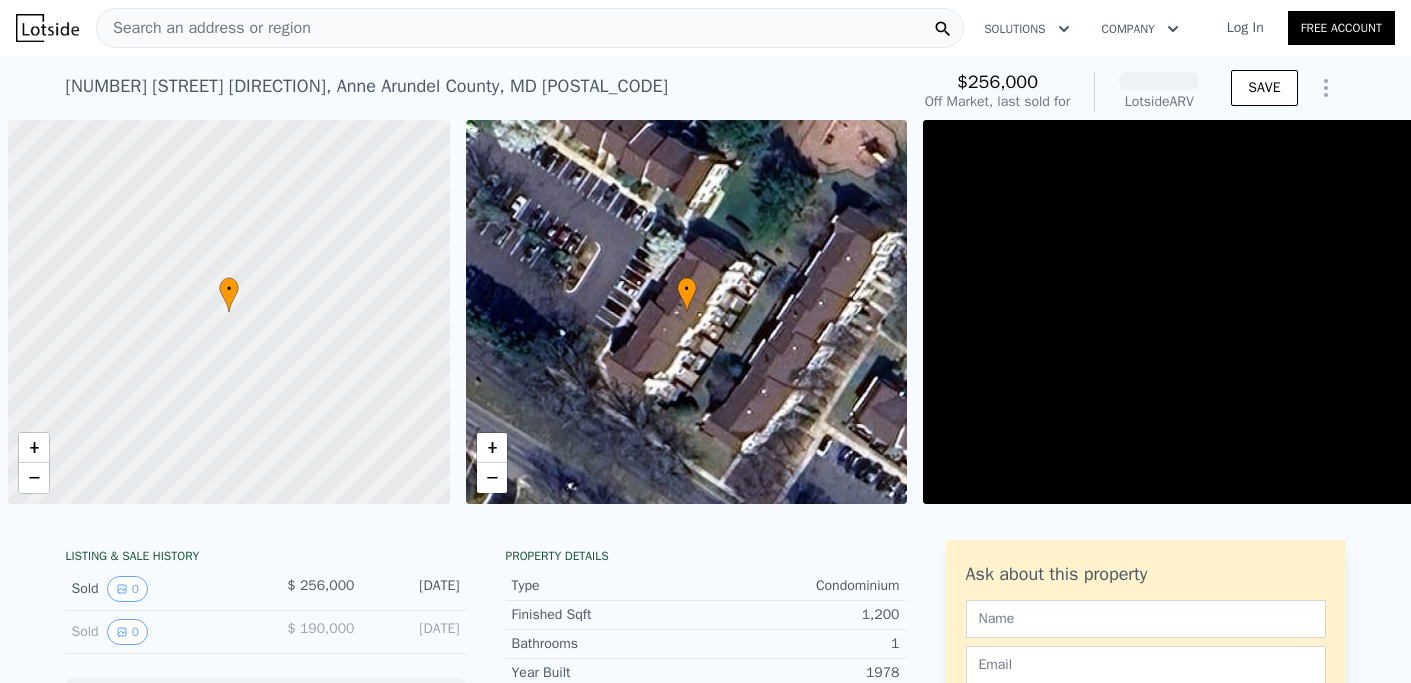 scroll, scrollTop: 0, scrollLeft: 8, axis: horizontal 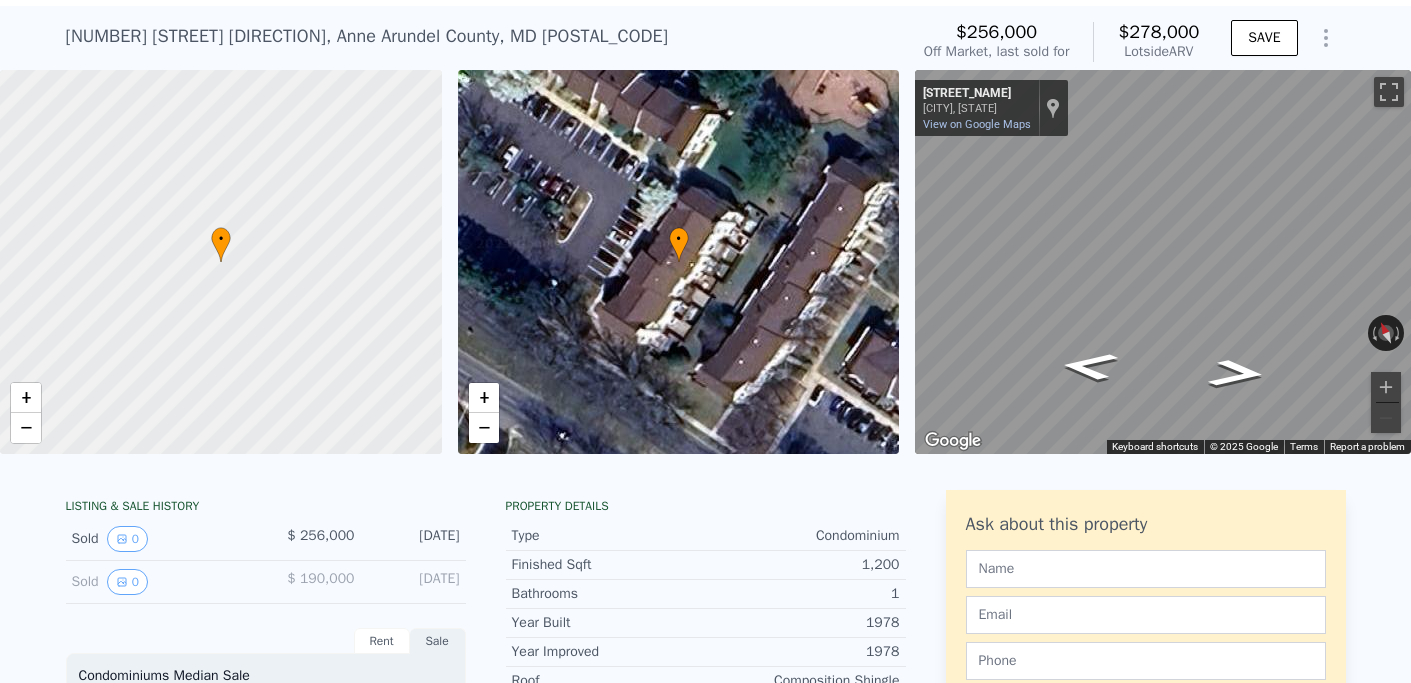 click on "Sold 0" at bounding box center [161, 539] 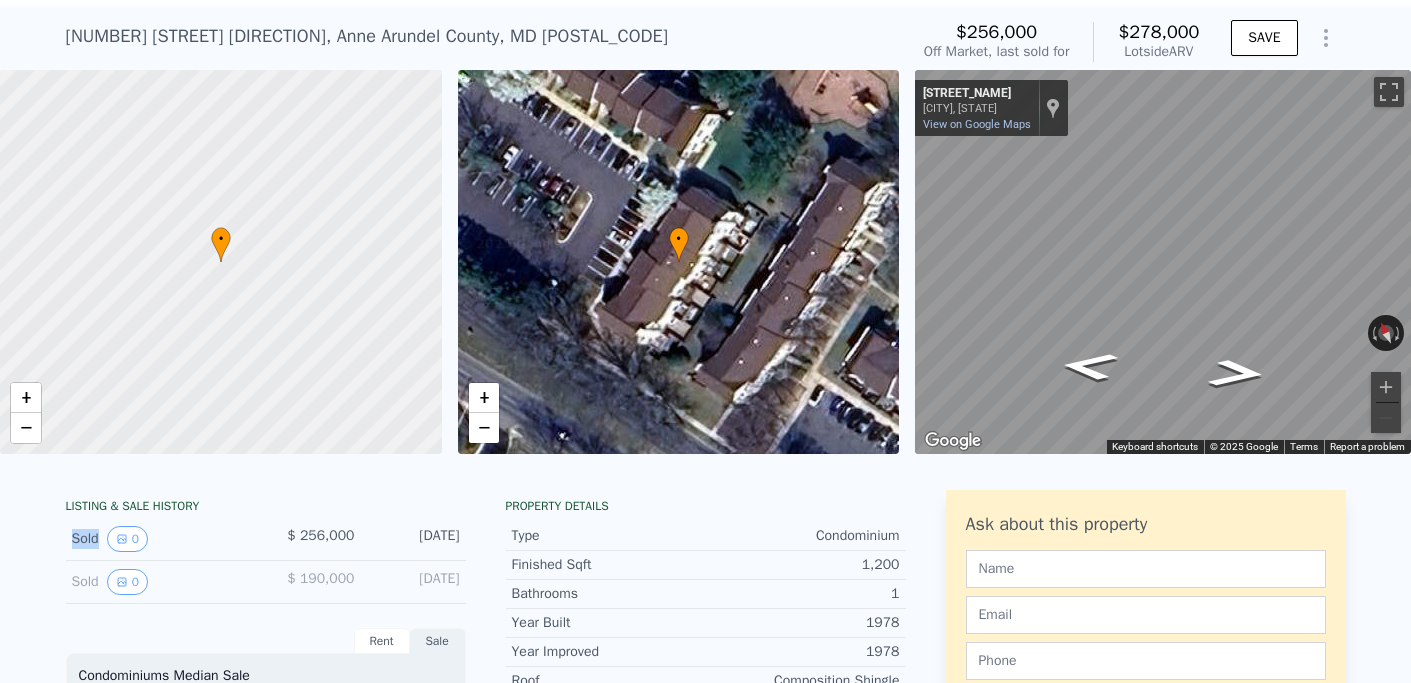 click on "Sold 0" at bounding box center (161, 539) 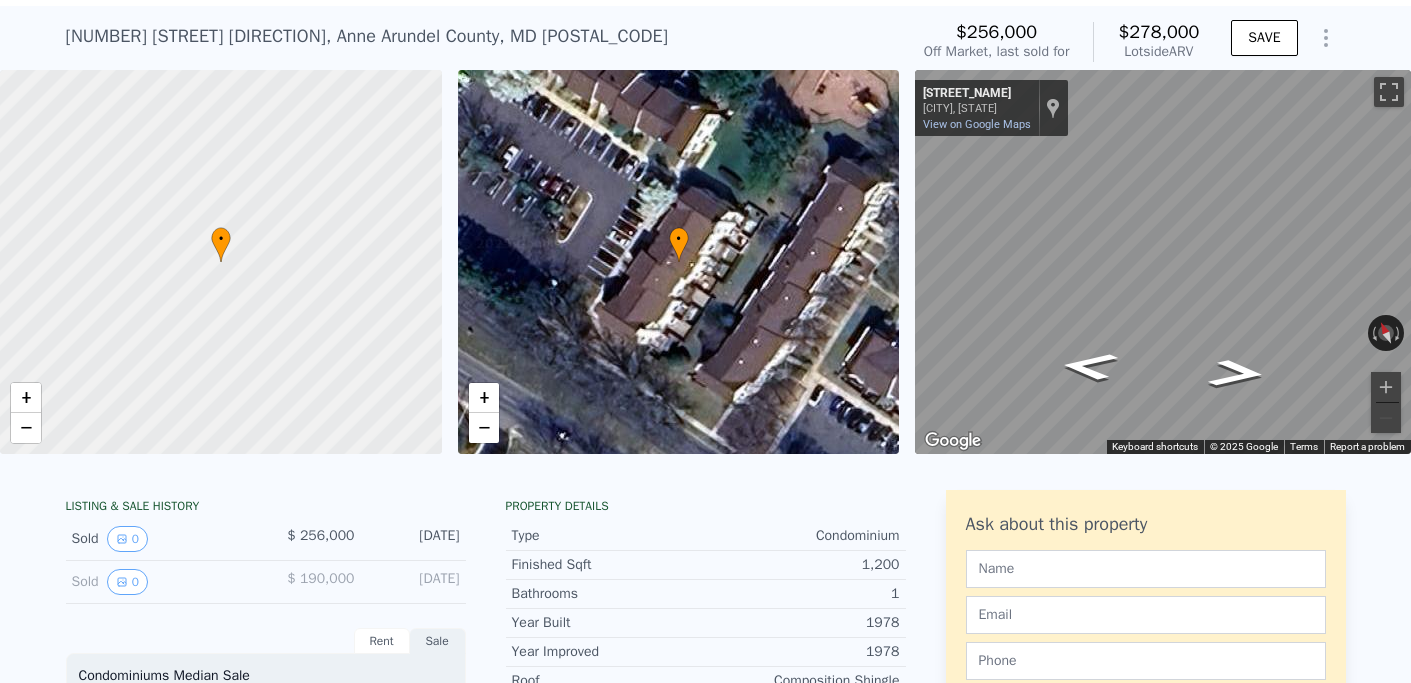 click on "Sold 0 $ [PRICE] [DATE]" at bounding box center (266, 539) 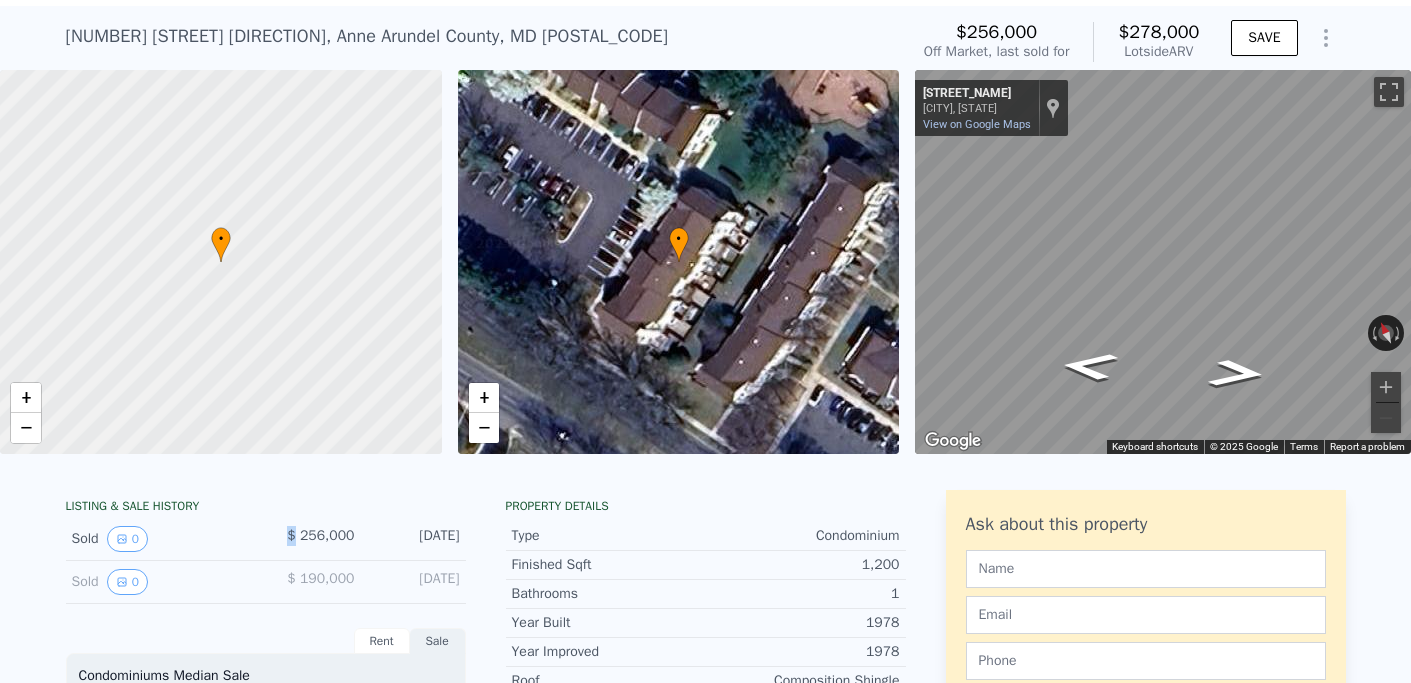 click on "Sold 0 $ [PRICE] [DATE]" at bounding box center [266, 539] 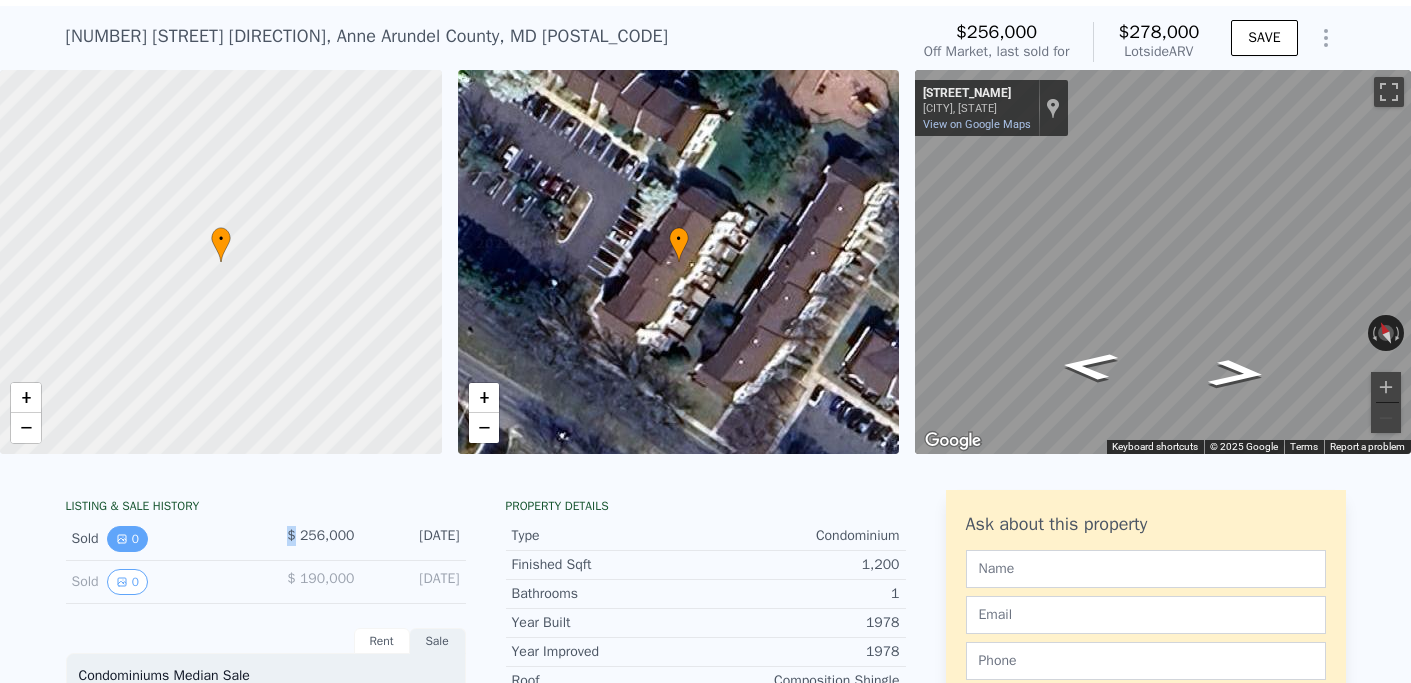 click on "0" at bounding box center (127, 539) 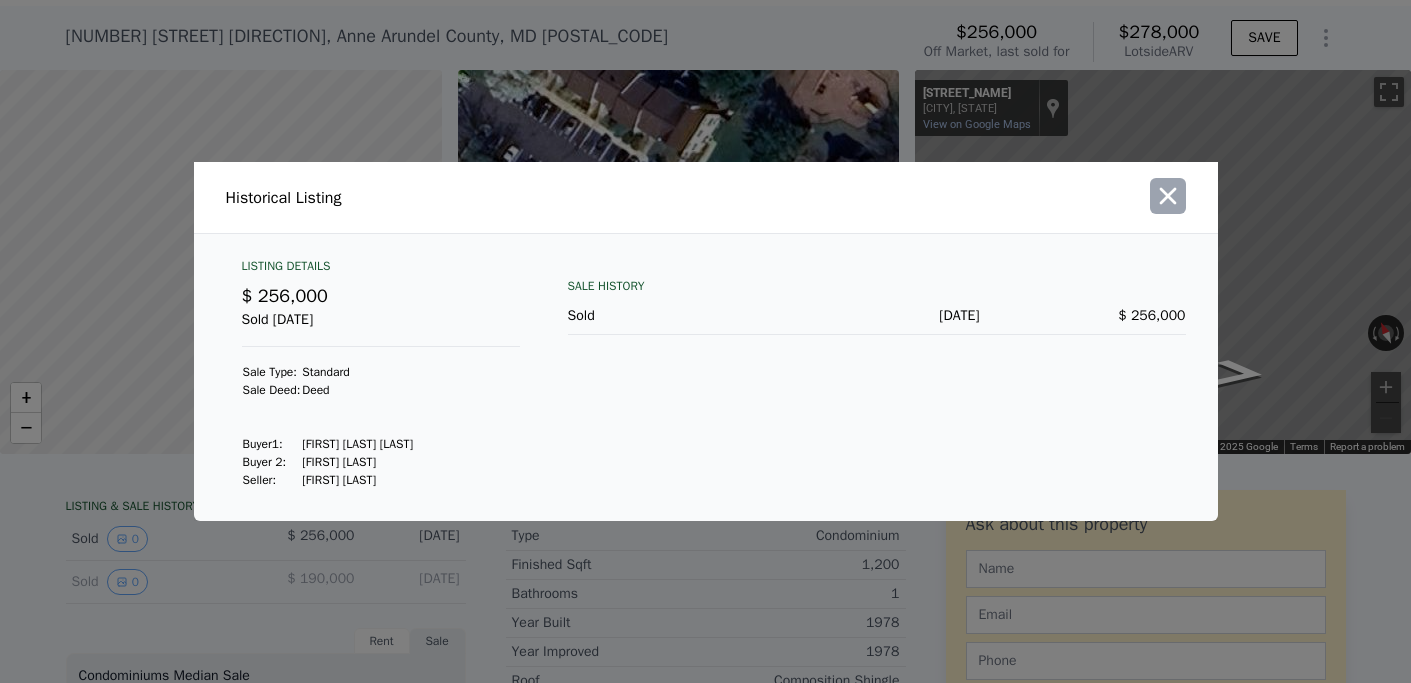 click 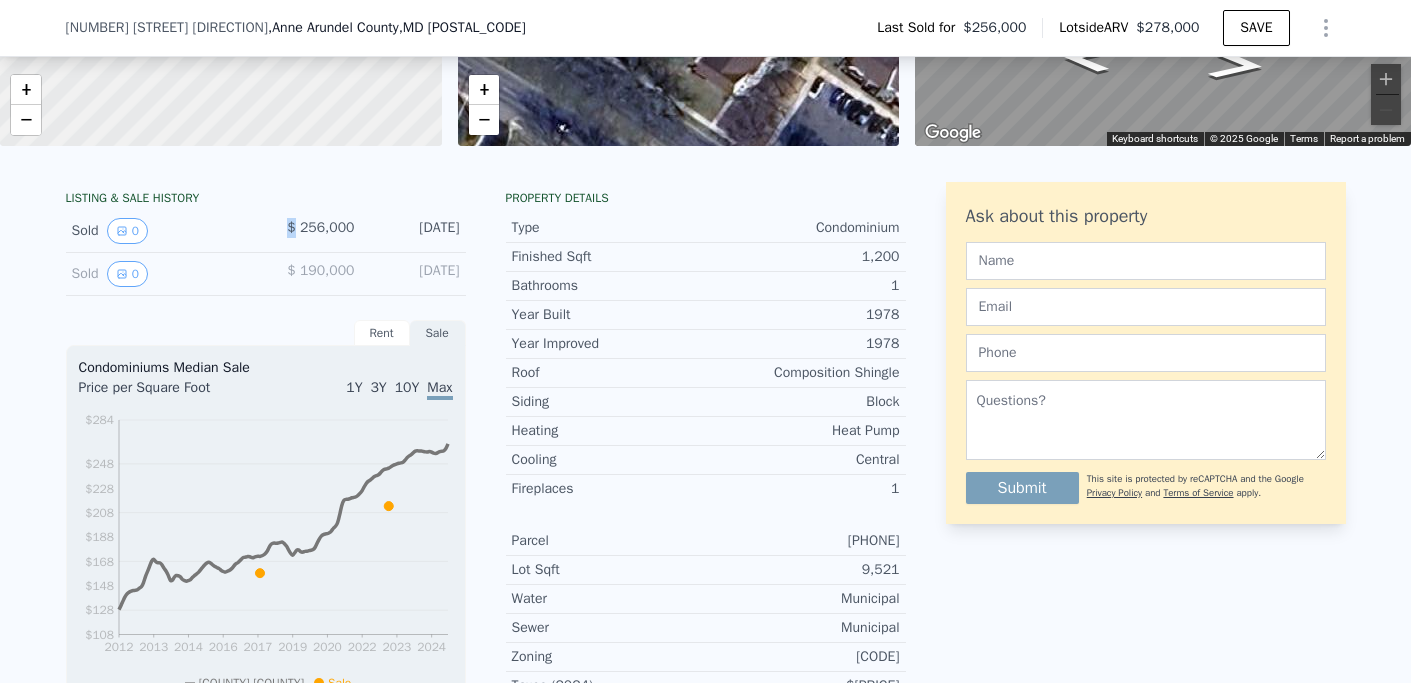 scroll, scrollTop: 341, scrollLeft: 0, axis: vertical 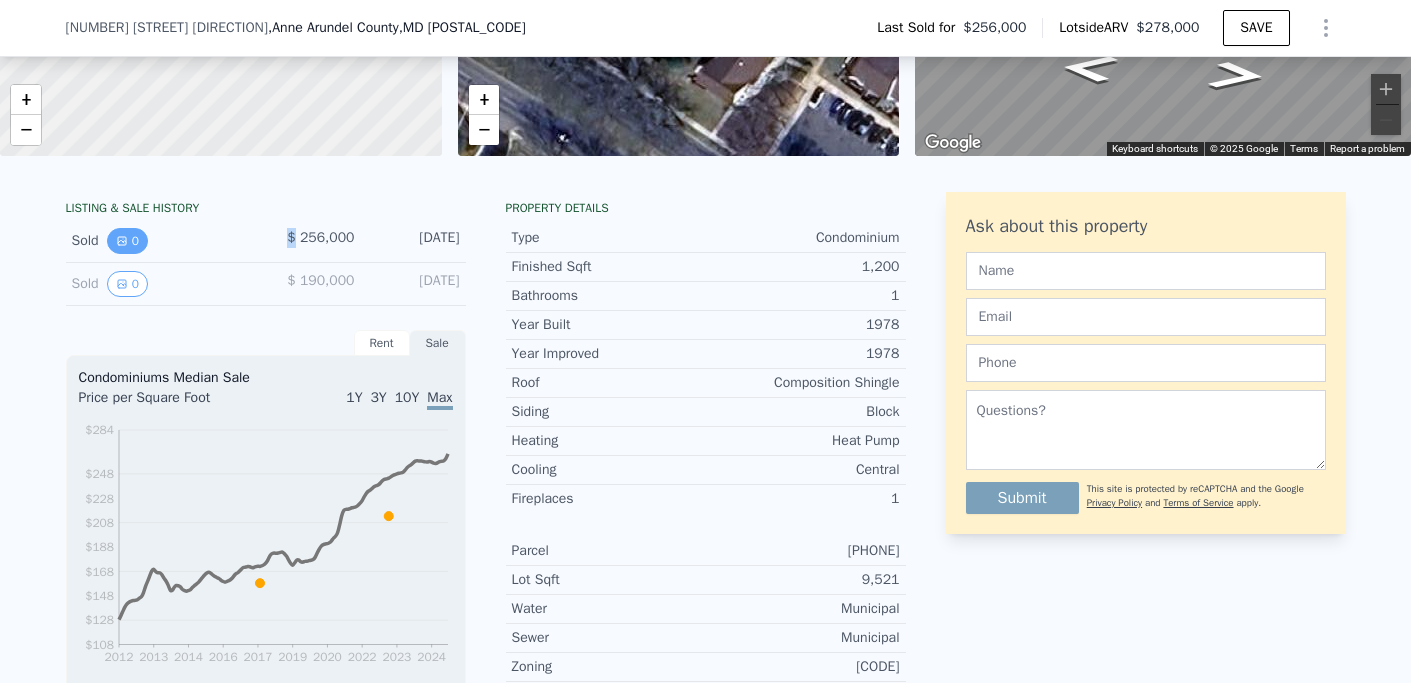 click on "0" at bounding box center (127, 241) 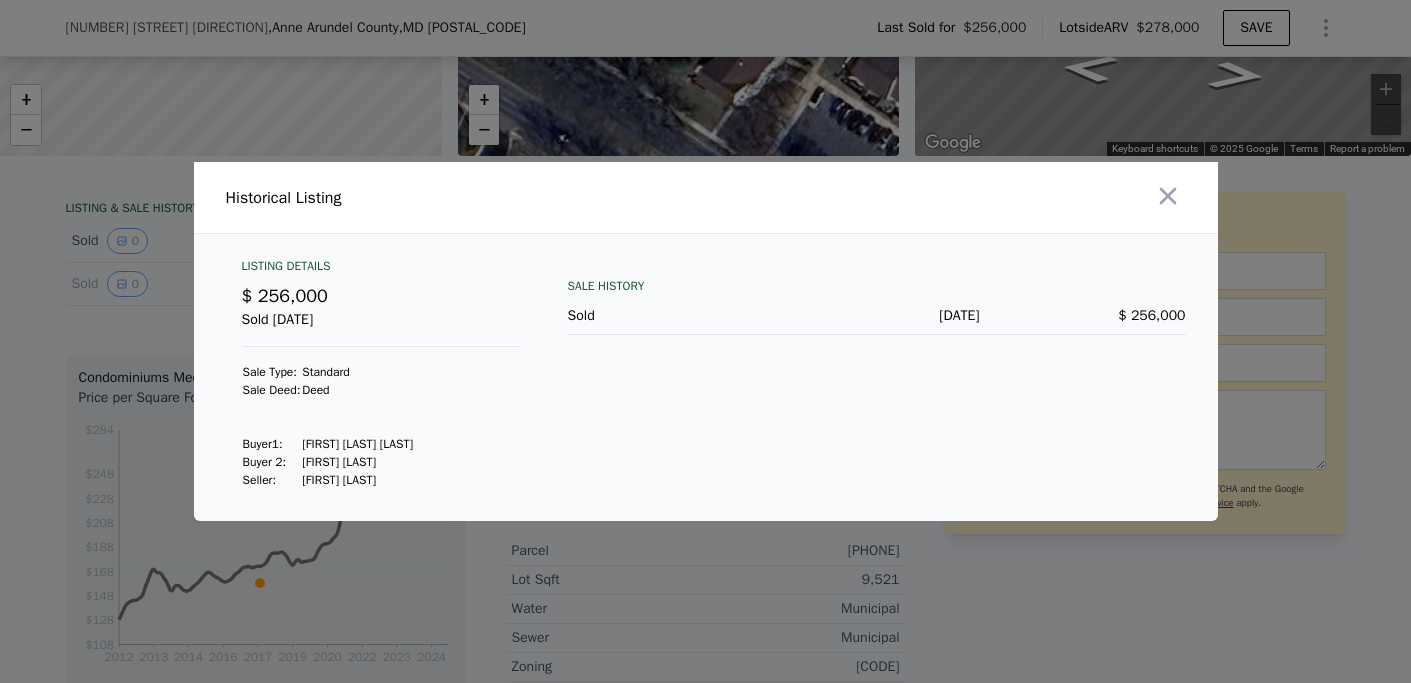 click at bounding box center [705, 341] 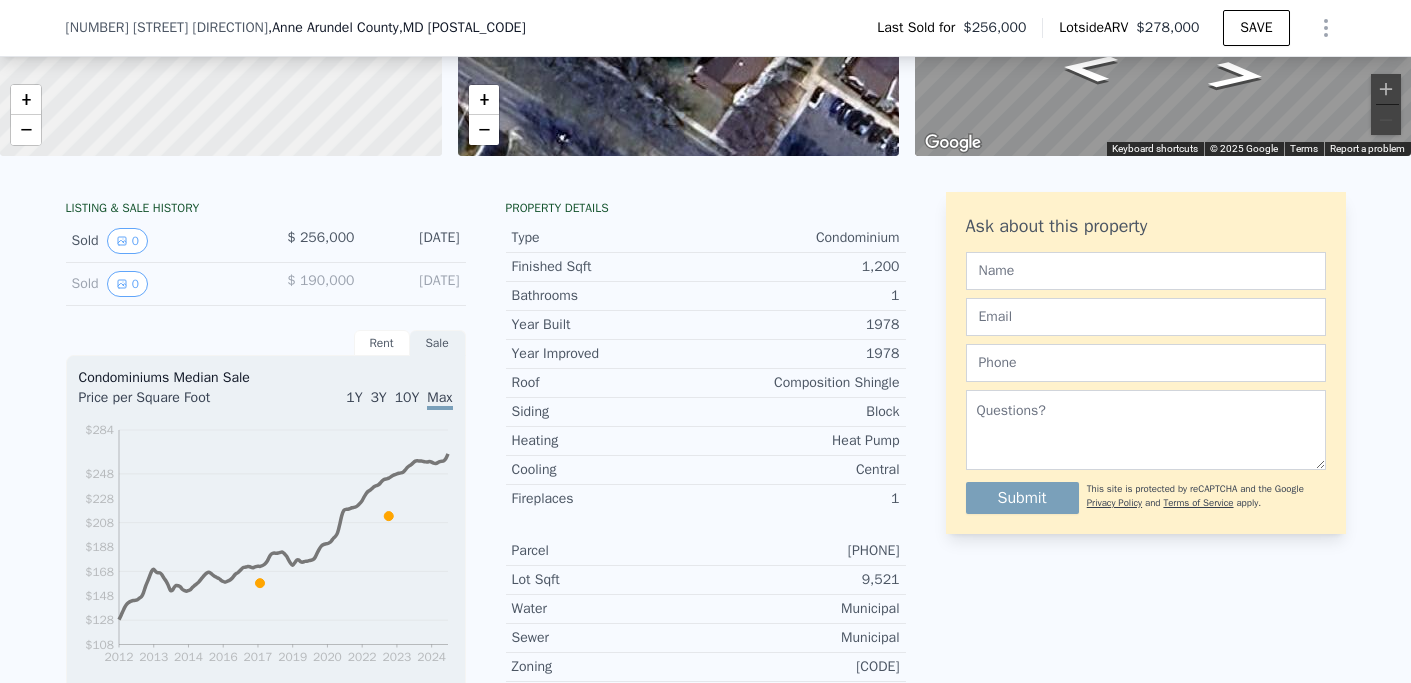 click on "Sold 0" at bounding box center (161, 241) 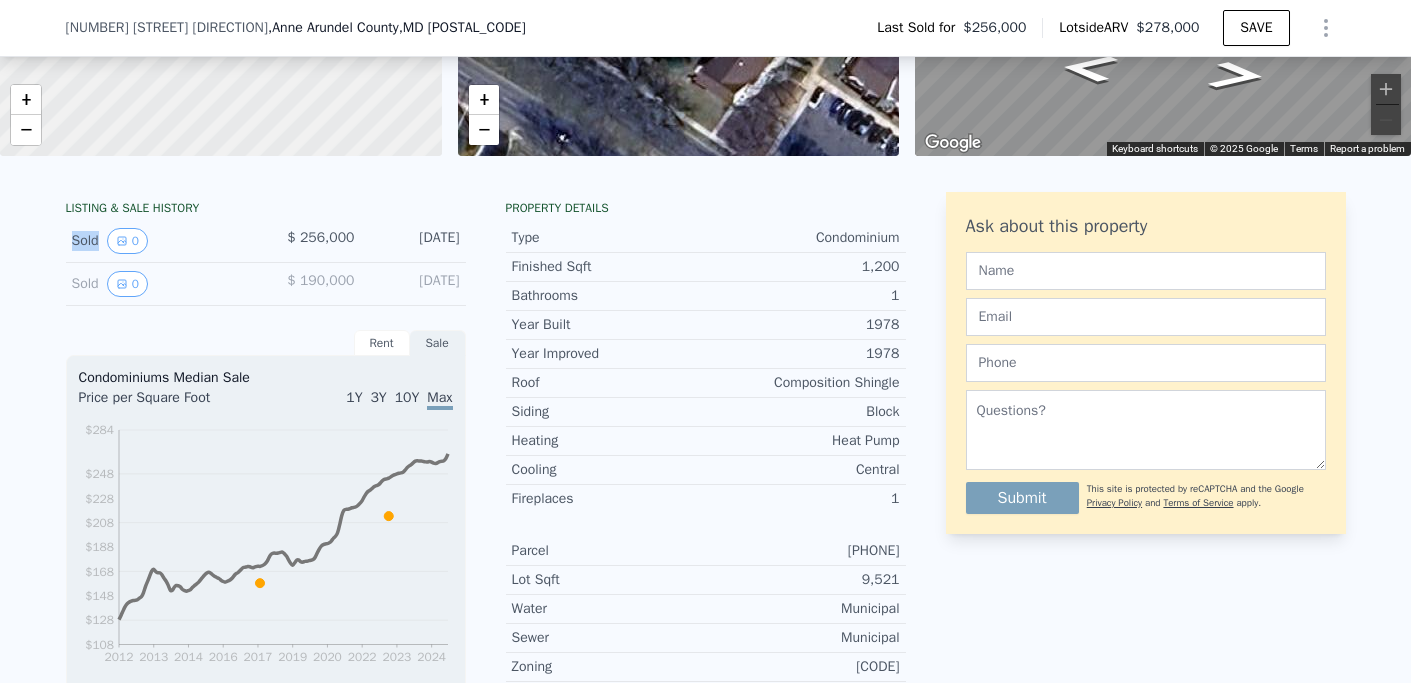 click on "Sold 0" at bounding box center (161, 241) 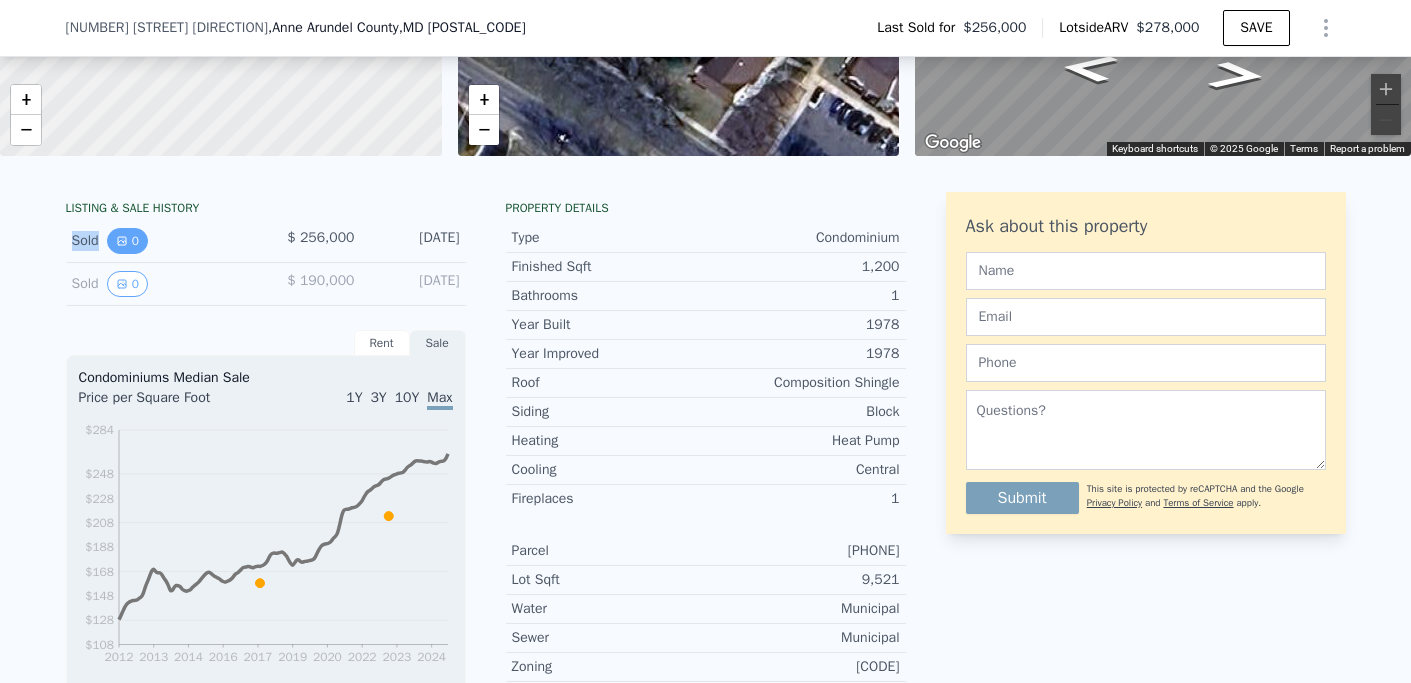 click on "0" at bounding box center (127, 241) 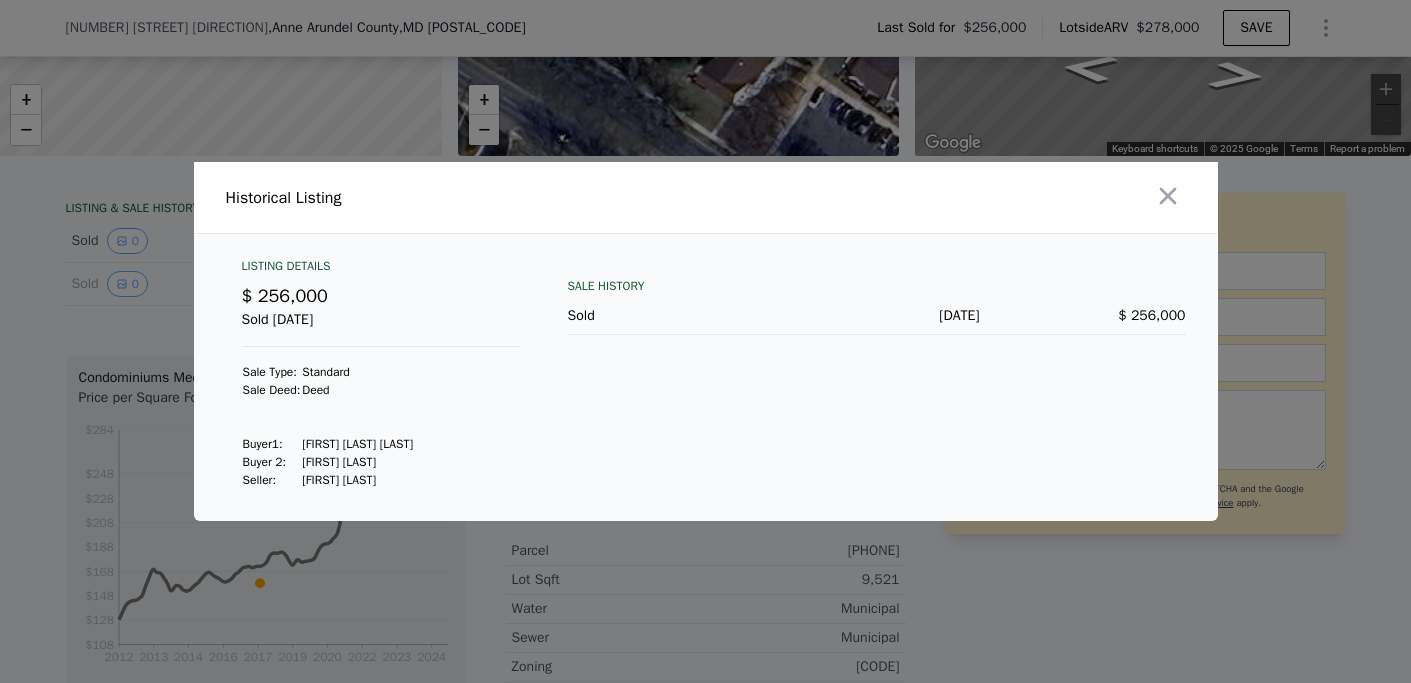click on "Listing Details $ [PRICE] Sold   [DATE] Sale Type: Standard Sale Deed: Deed     Buyer  1 : [FIRST] [LAST] [LAST] Buyer 2: [FIRST] [LAST] [LAST] Seller : [FIRST] [LAST]" at bounding box center [381, 373] 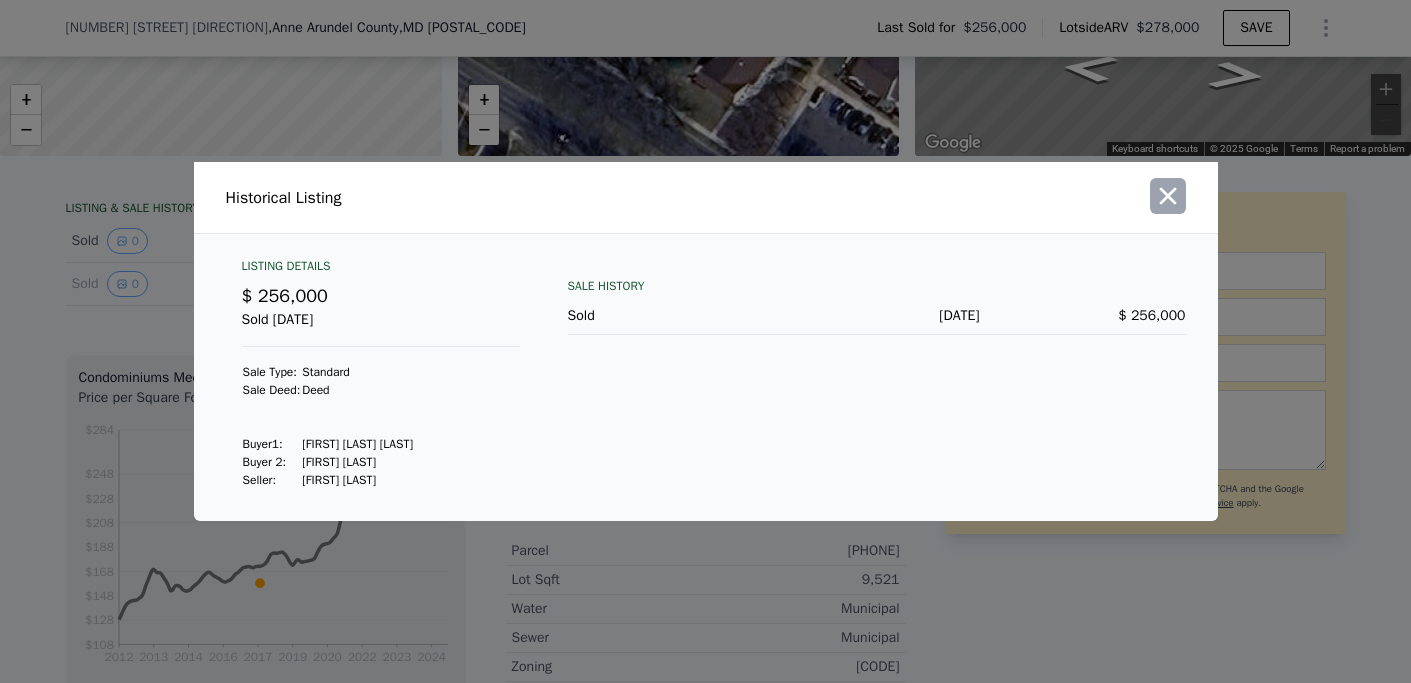 click 